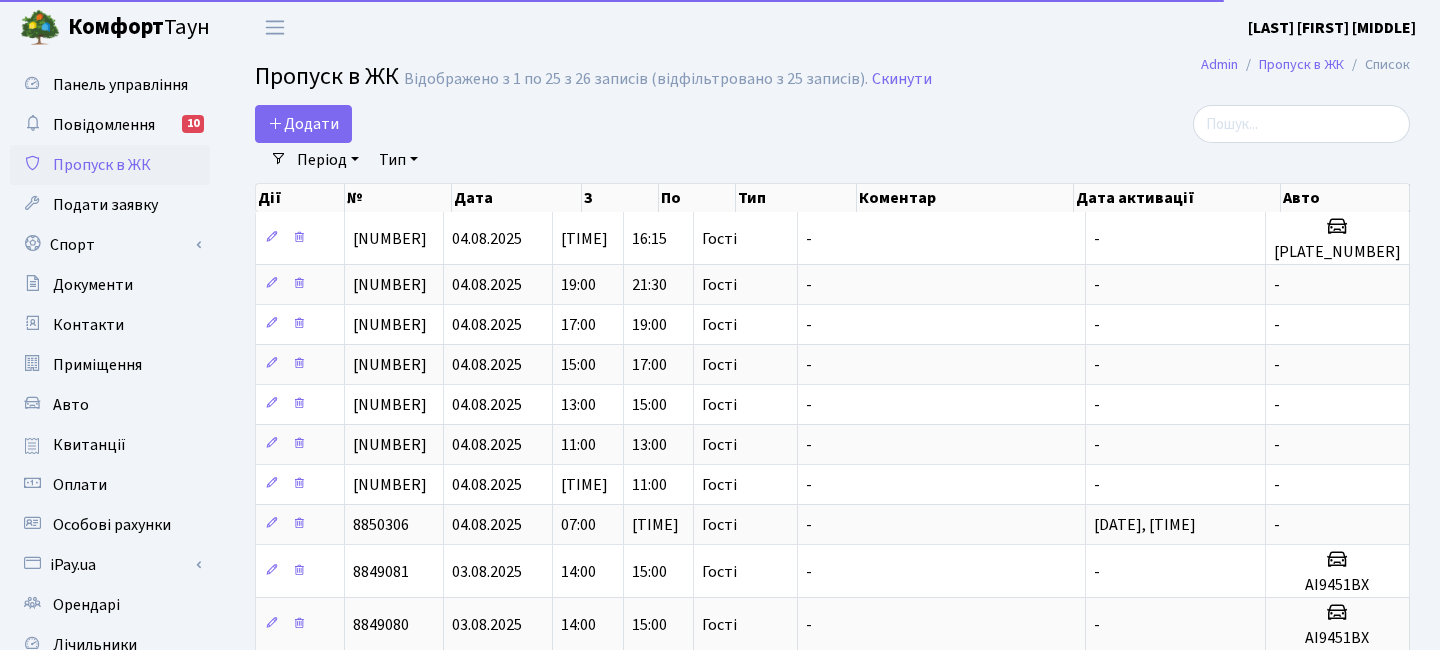 select on "25" 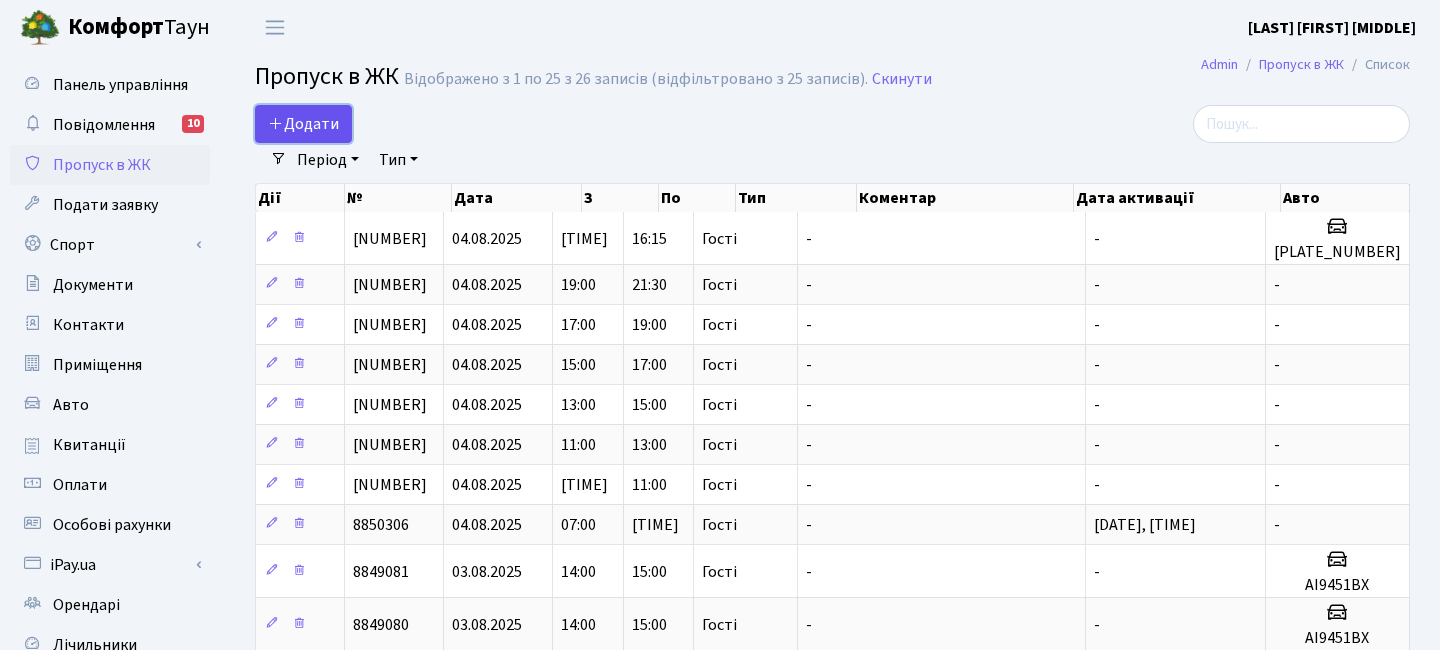 click on "Додати" at bounding box center (303, 124) 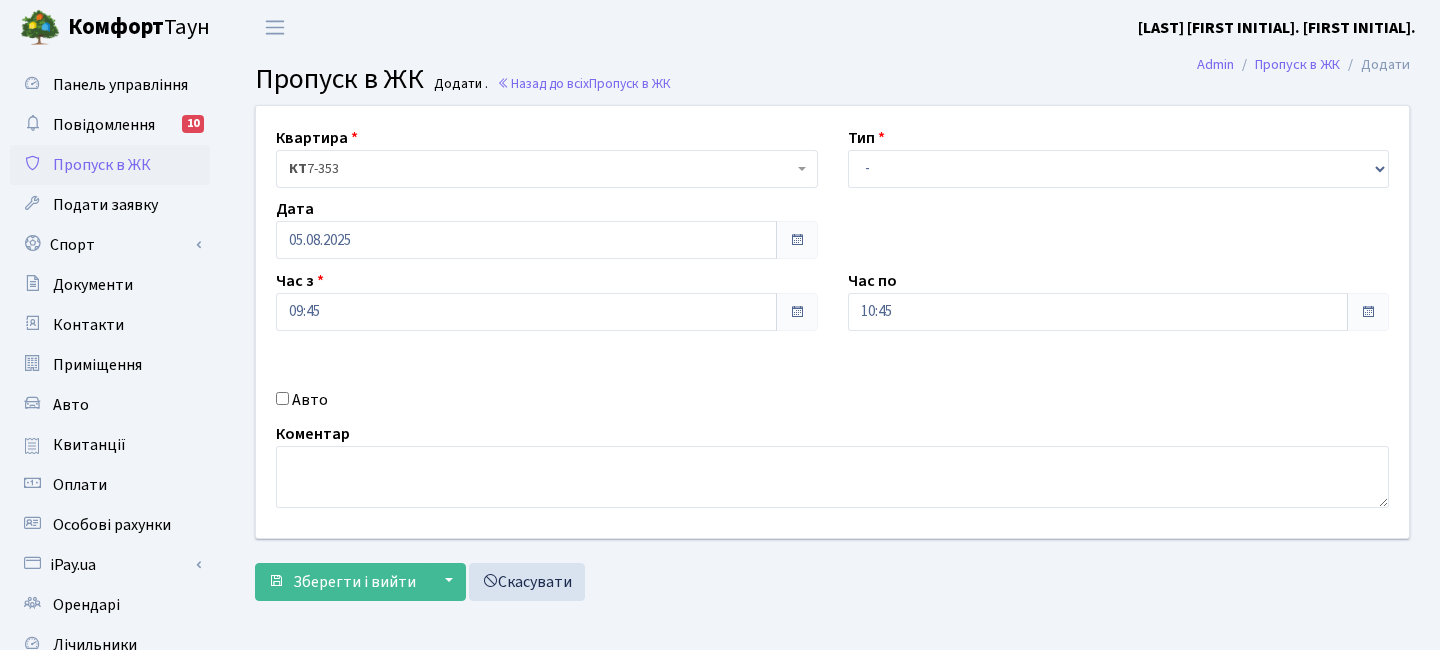 scroll, scrollTop: 0, scrollLeft: 0, axis: both 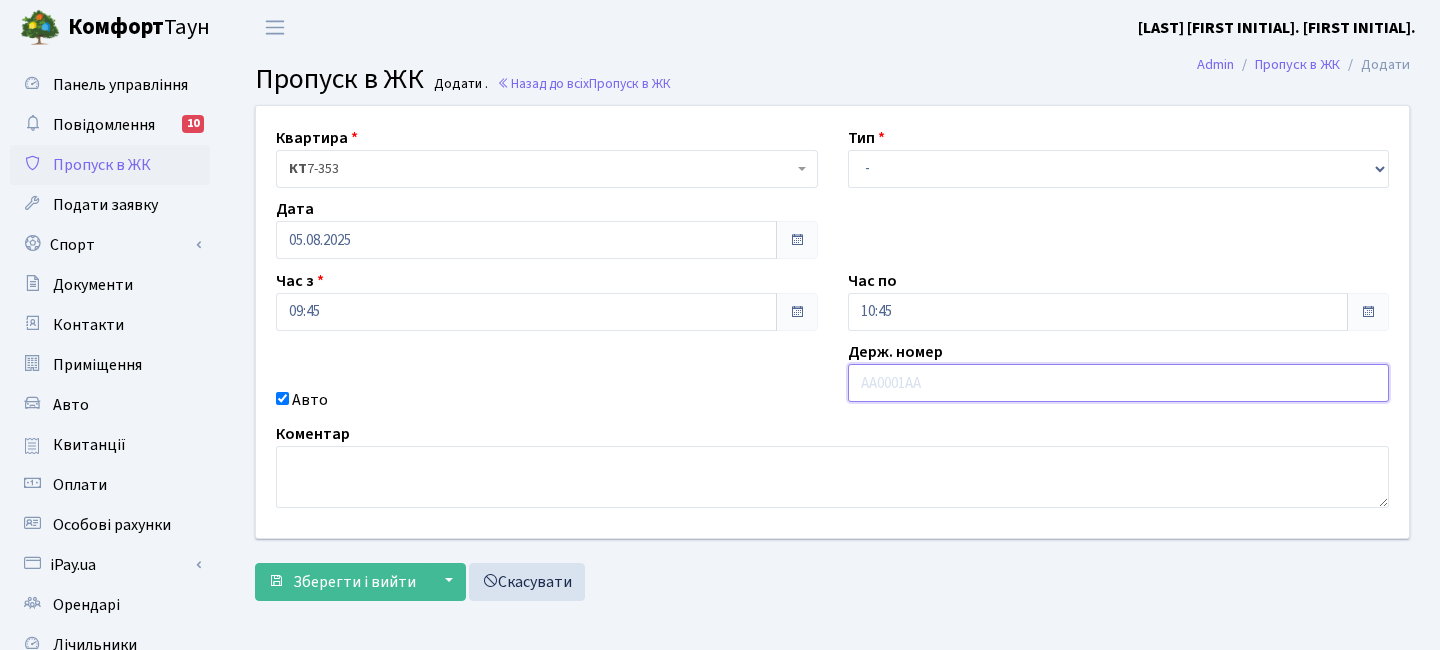 paste on "КА3015АМ" 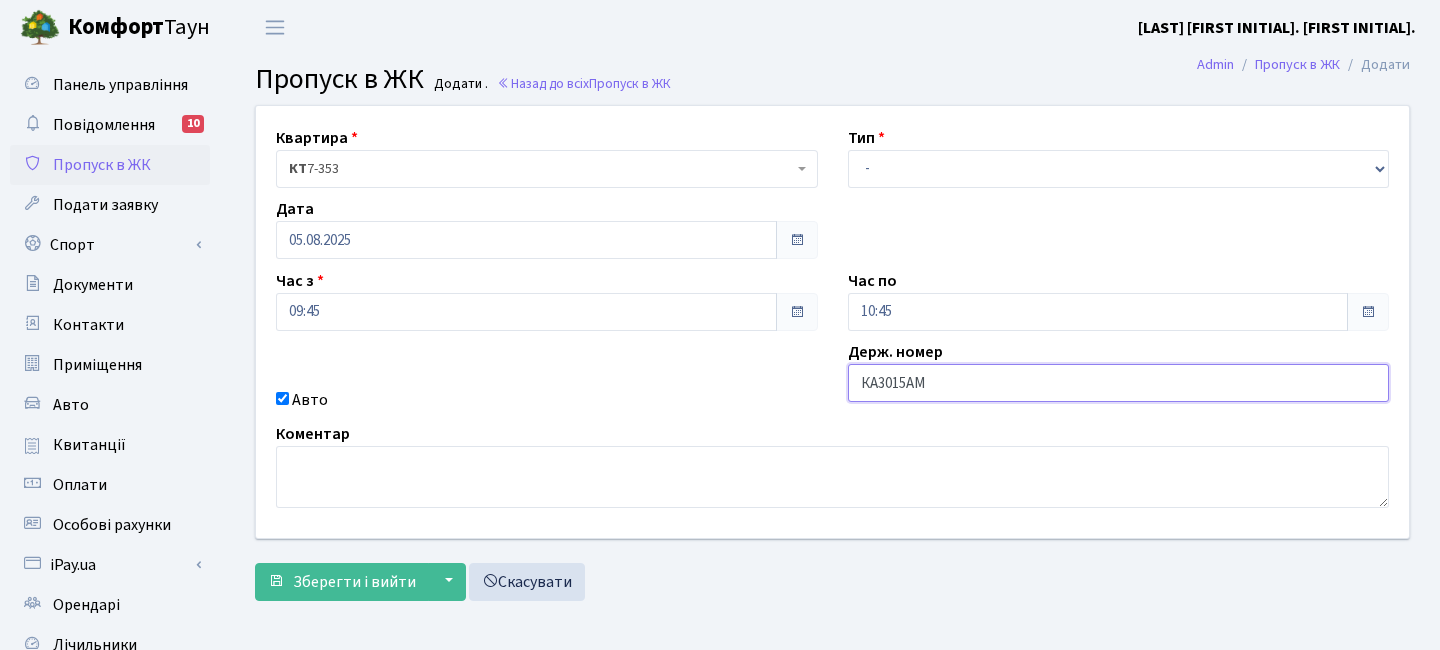 type on "КА3015АМ" 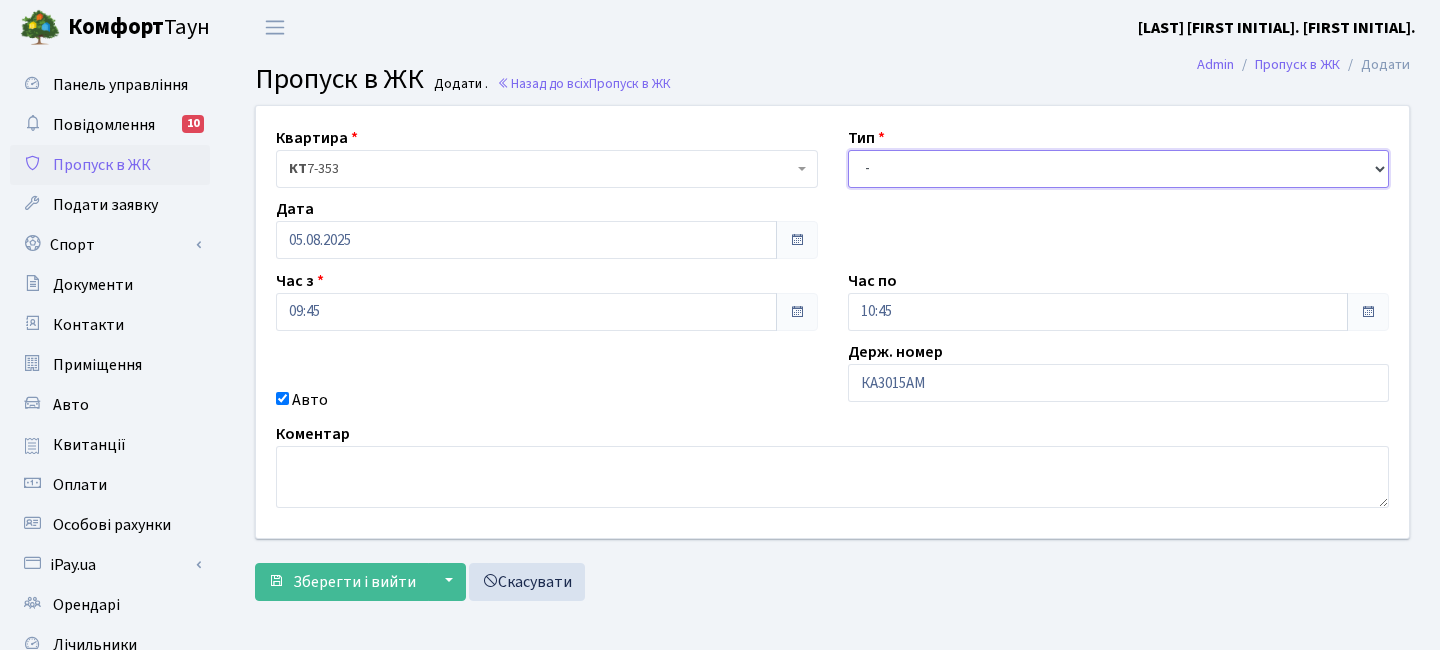 click on "-
Доставка
Таксі
Гості
Сервіс" at bounding box center [1119, 169] 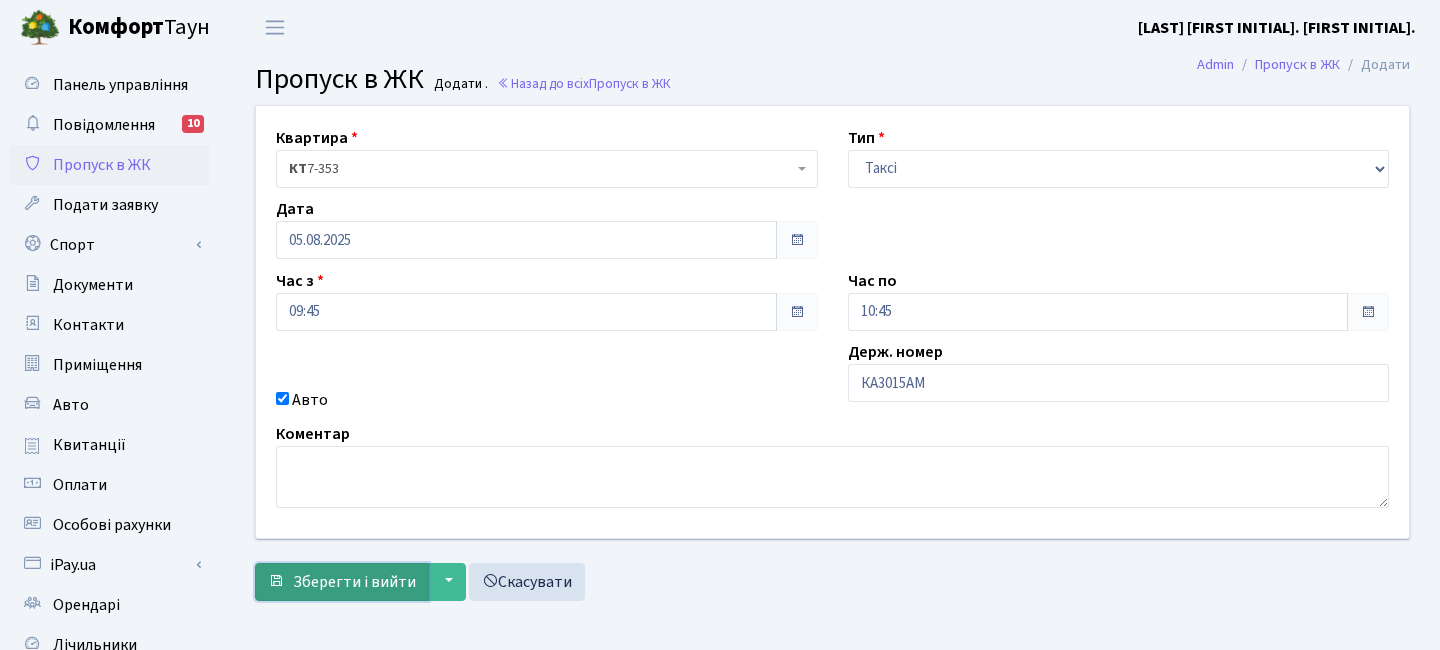 click on "Зберегти і вийти" at bounding box center (354, 582) 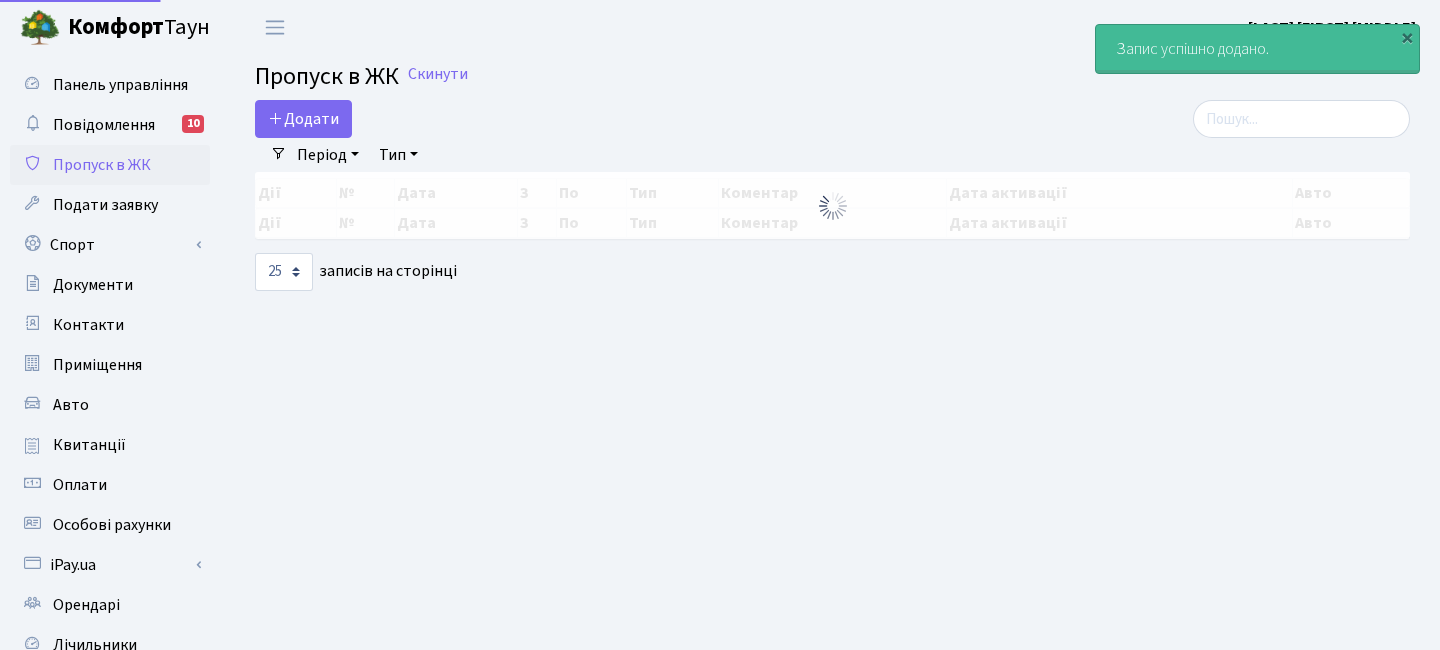 select on "25" 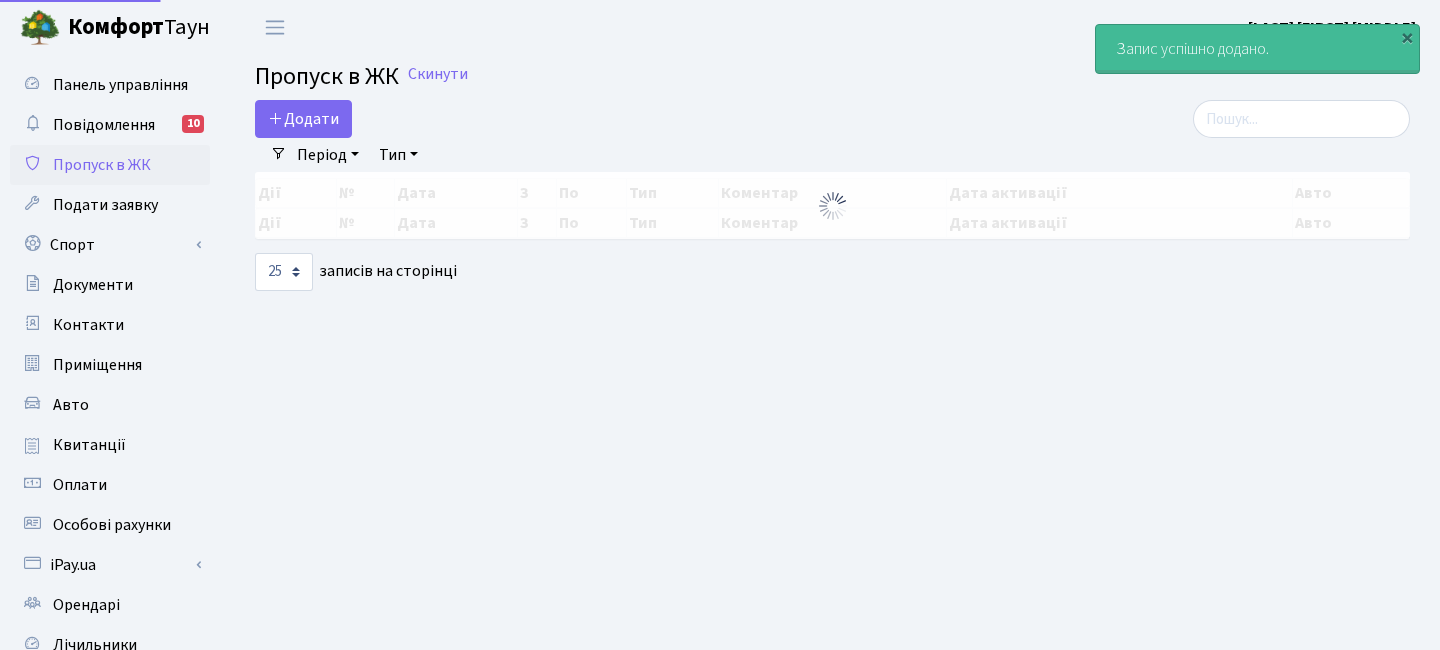 scroll, scrollTop: 0, scrollLeft: 0, axis: both 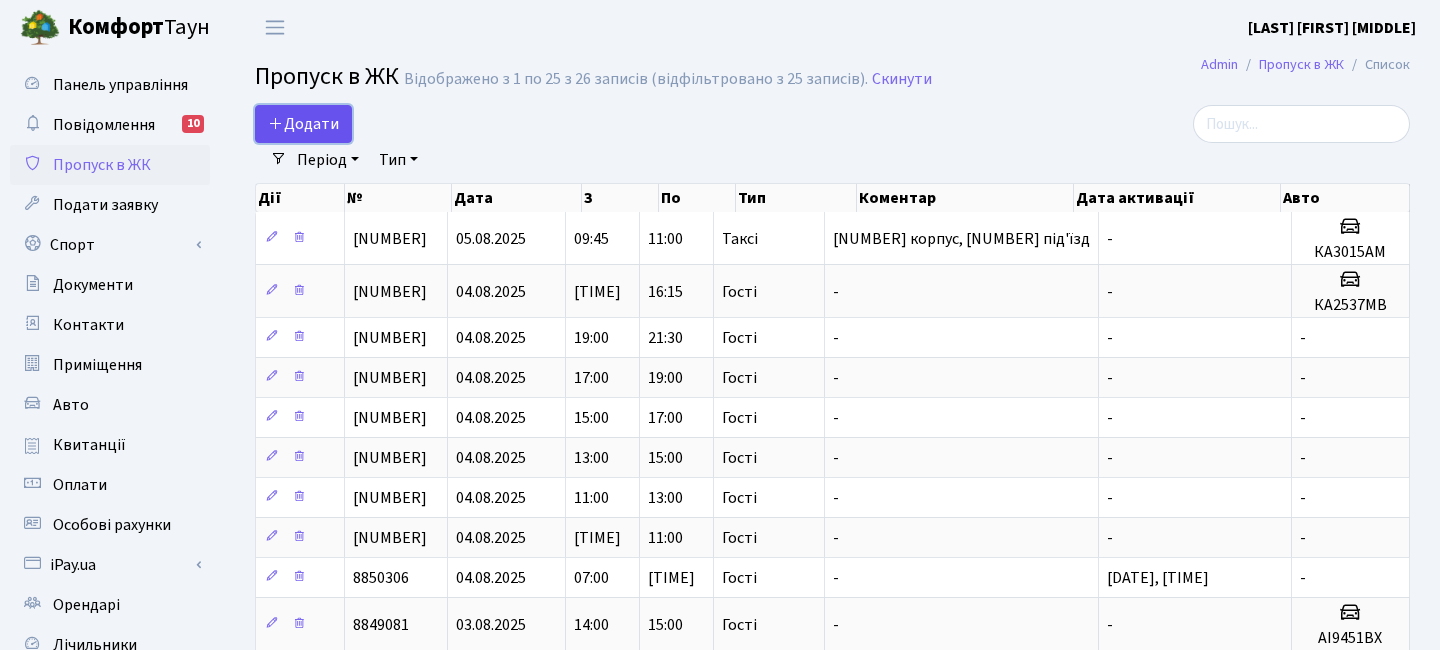 click on "Додати" at bounding box center (303, 124) 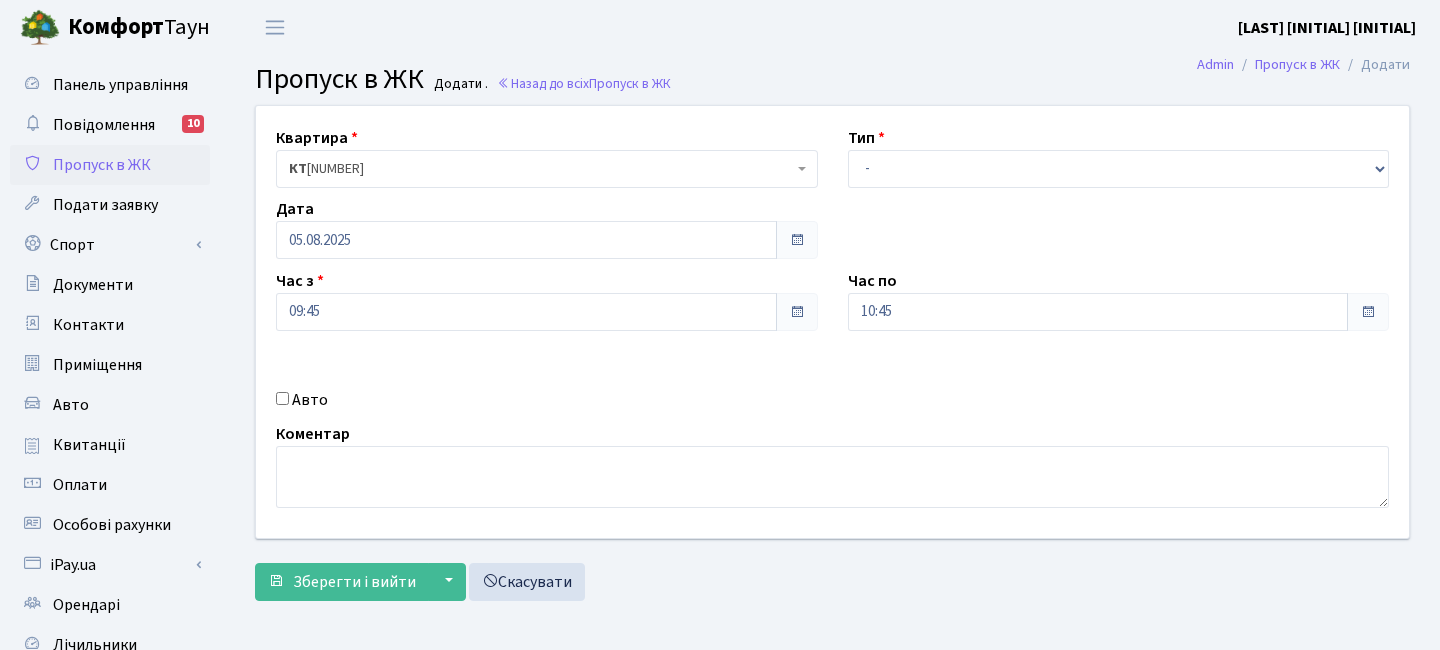 scroll, scrollTop: 0, scrollLeft: 0, axis: both 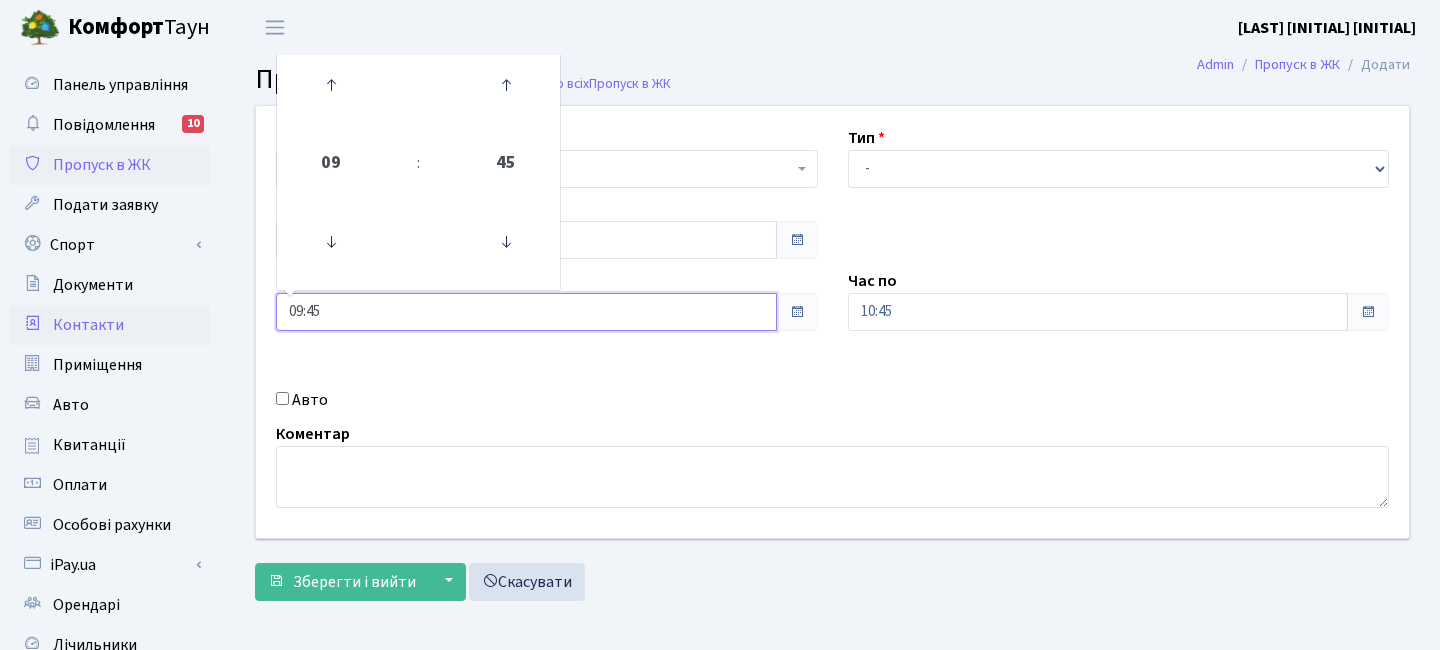 drag, startPoint x: 335, startPoint y: 314, endPoint x: 190, endPoint y: 310, distance: 145.05516 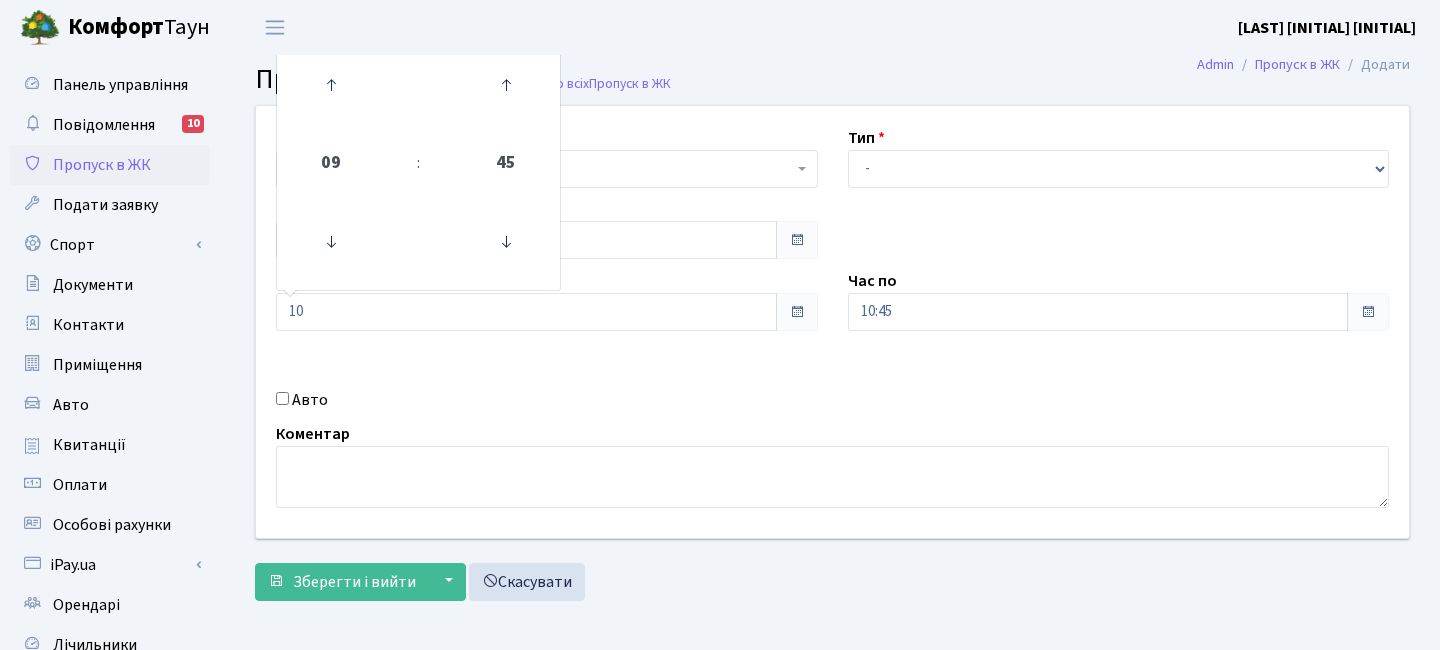 type on "10:00" 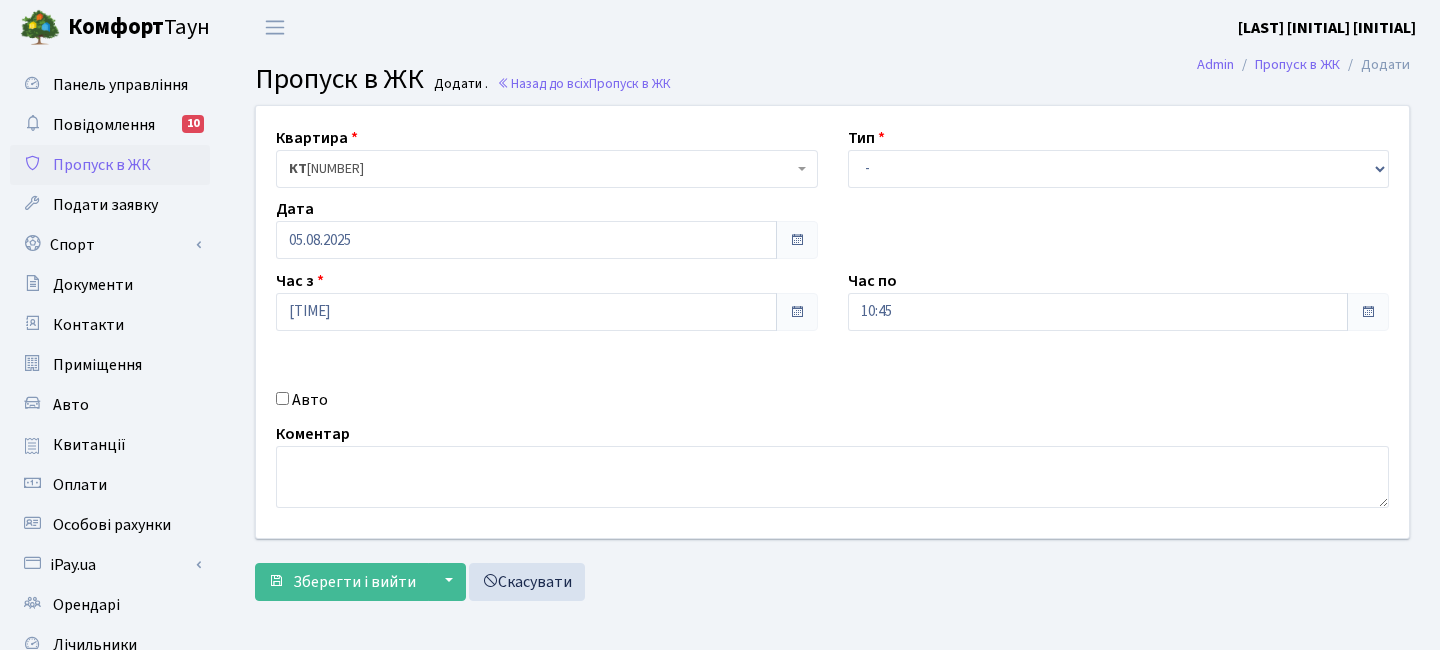 click on "Квартира
<b>КТ</b>&nbsp;&nbsp;&nbsp;&nbsp;7-353
<b>КТ</b>&nbsp;&nbsp;&nbsp;&nbsp;16-211
<b>КТ4</b>&nbsp;&nbsp;&nbsp;91
<b>КТ4</b>&nbsp;&nbsp;&nbsp;2-1
КТ     7-353
Тип
-
Доставка
Таксі
Гості
Сервіс
Дата
05.08.2025" at bounding box center [832, 322] 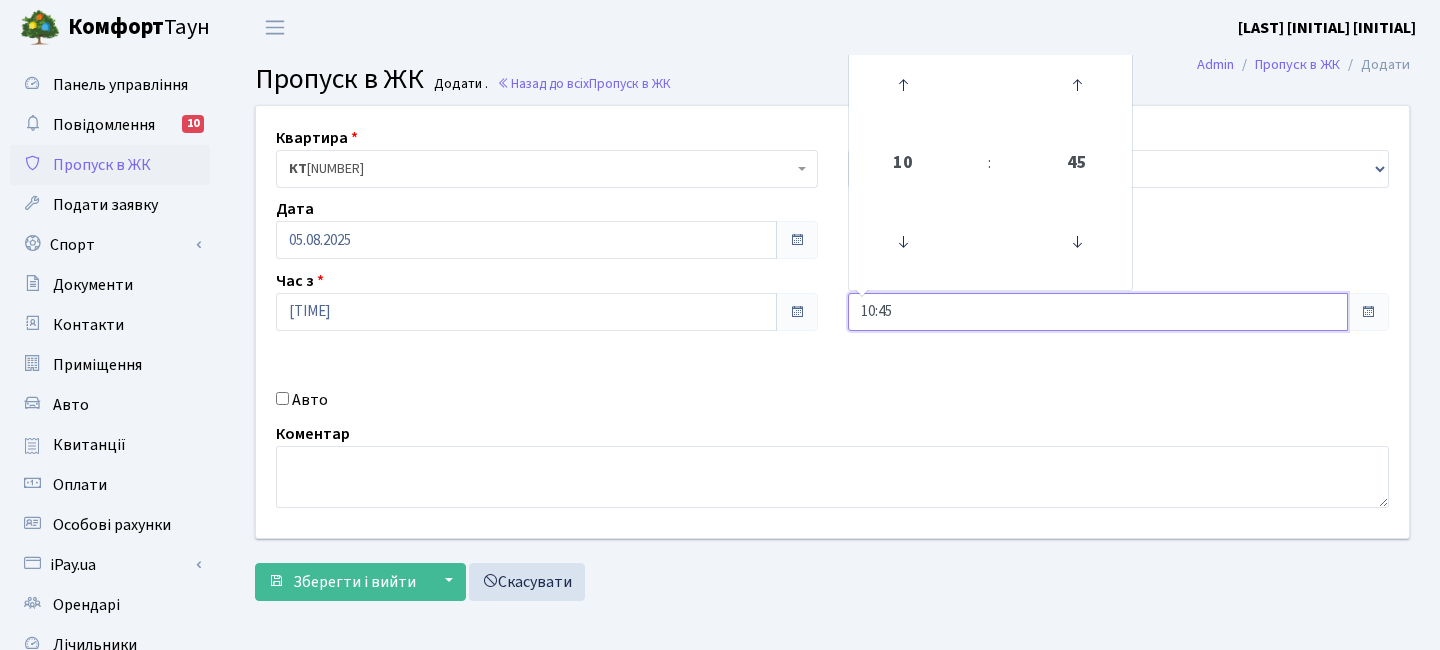 drag, startPoint x: 916, startPoint y: 305, endPoint x: 772, endPoint y: 298, distance: 144.17004 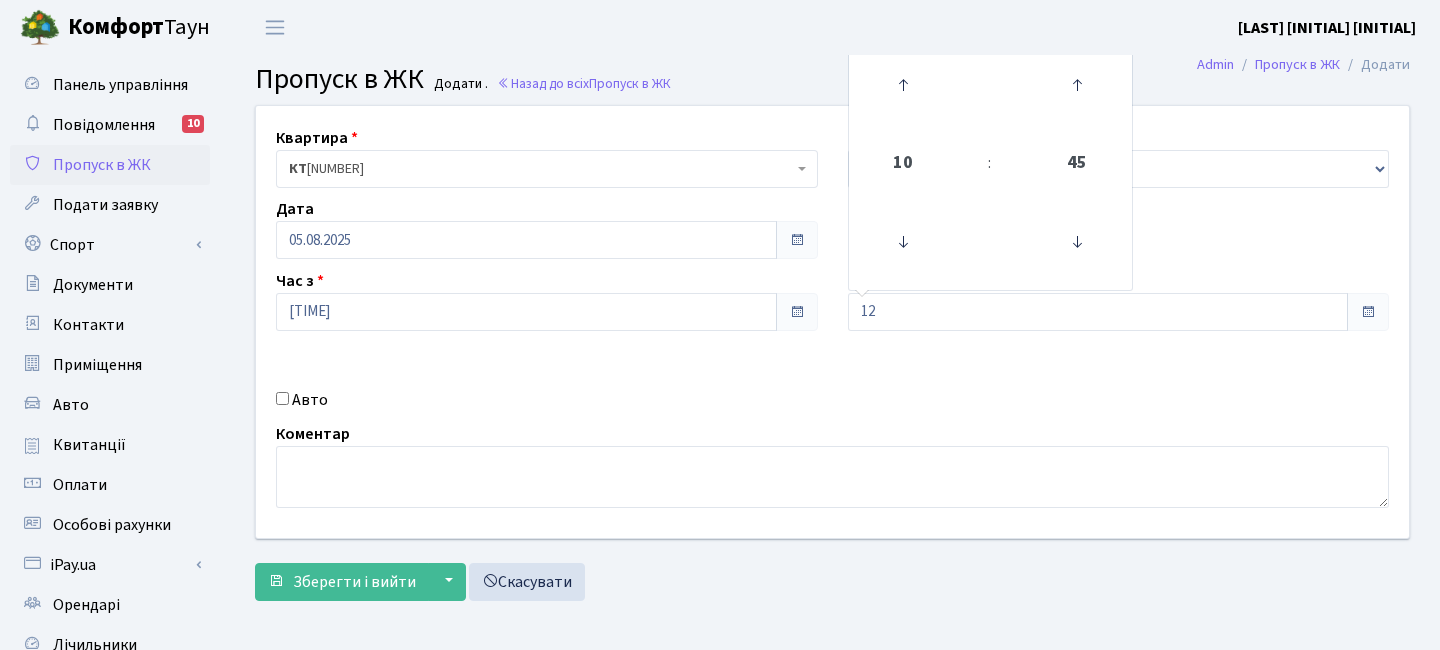 type on "12:00" 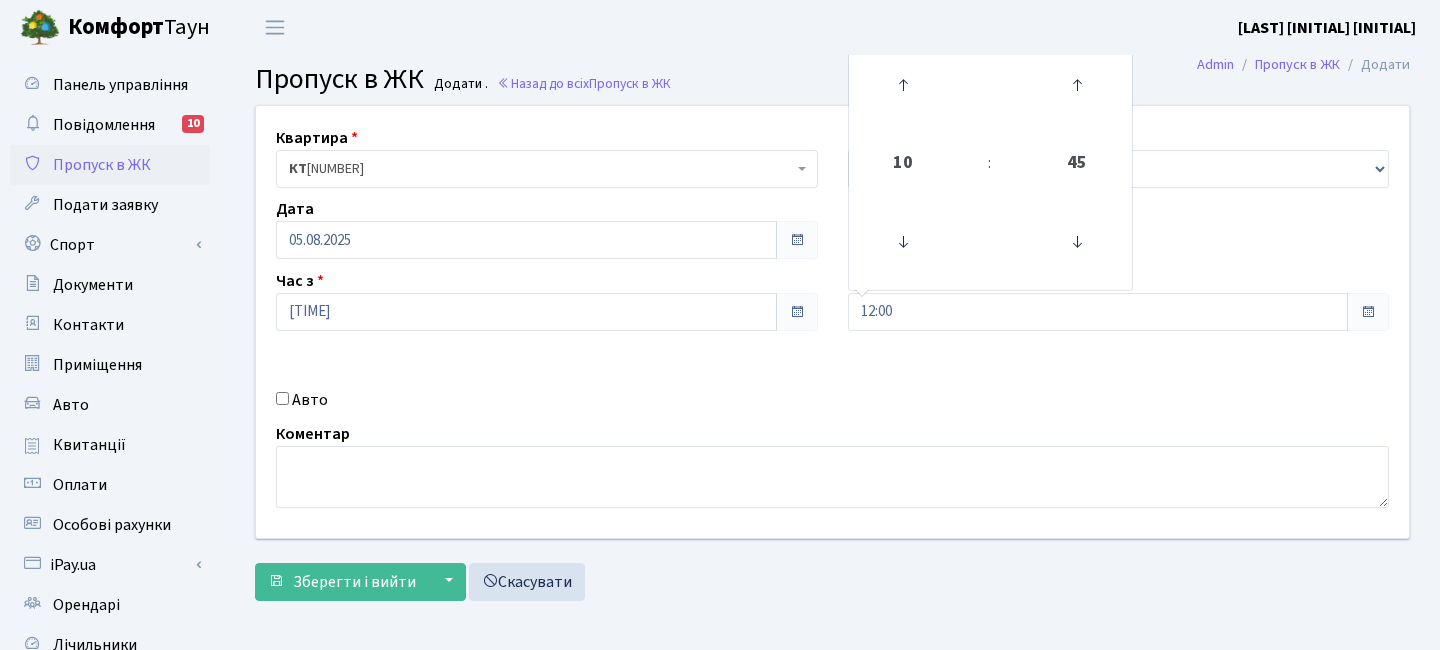 click on "Квартира
<b>КТ</b>&nbsp;&nbsp;&nbsp;&nbsp;7-353
<b>КТ</b>&nbsp;&nbsp;&nbsp;&nbsp;16-211
<b>КТ4</b>&nbsp;&nbsp;&nbsp;91
<b>КТ4</b>&nbsp;&nbsp;&nbsp;2-1
КТ     7-353
Тип
-
Доставка
Таксі
Гості
Сервіс
Дата
05.08.2025
10" at bounding box center [832, 322] 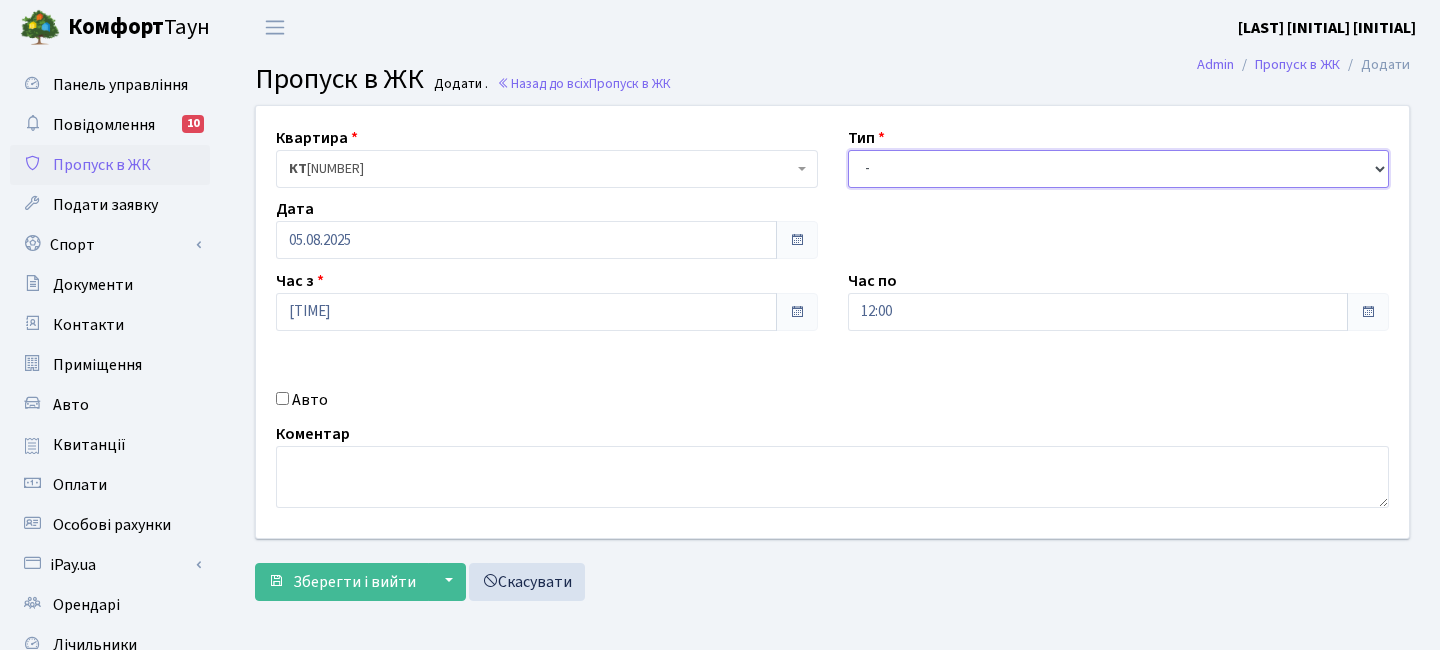 click on "-
Доставка
Таксі
Гості
Сервіс" at bounding box center (1119, 169) 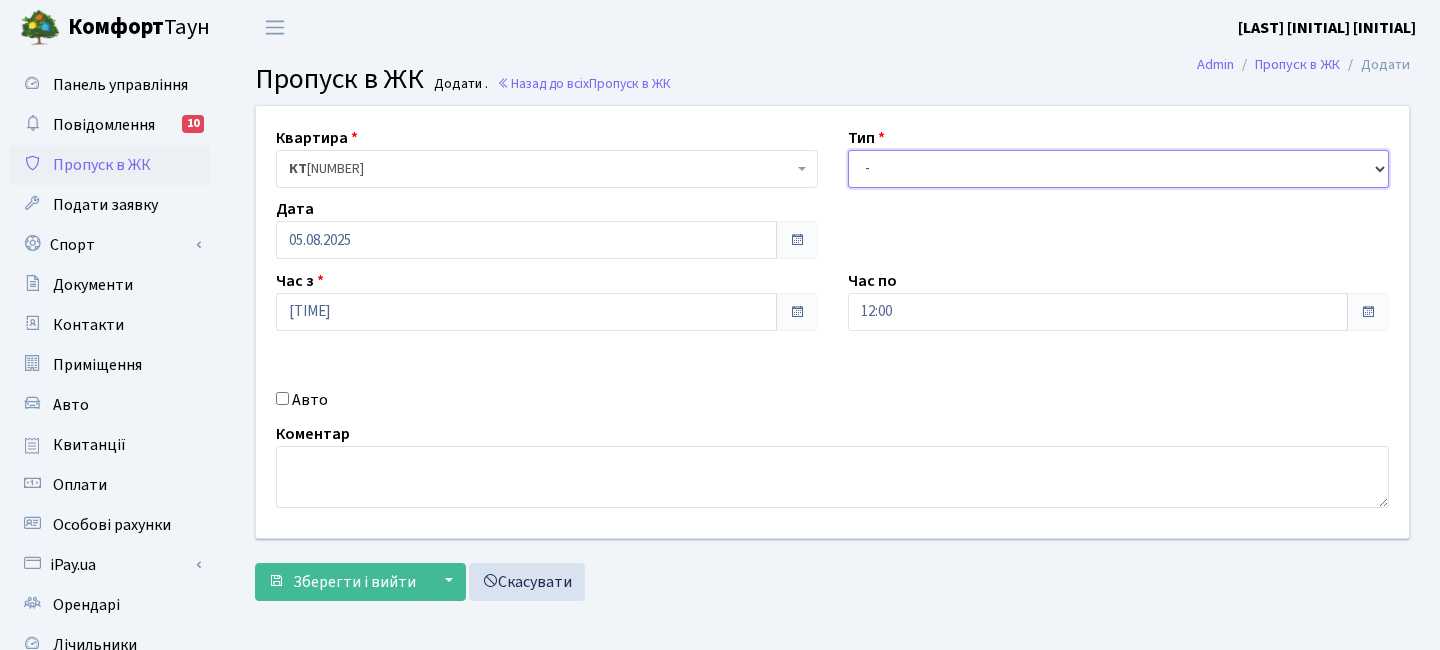 select on "3" 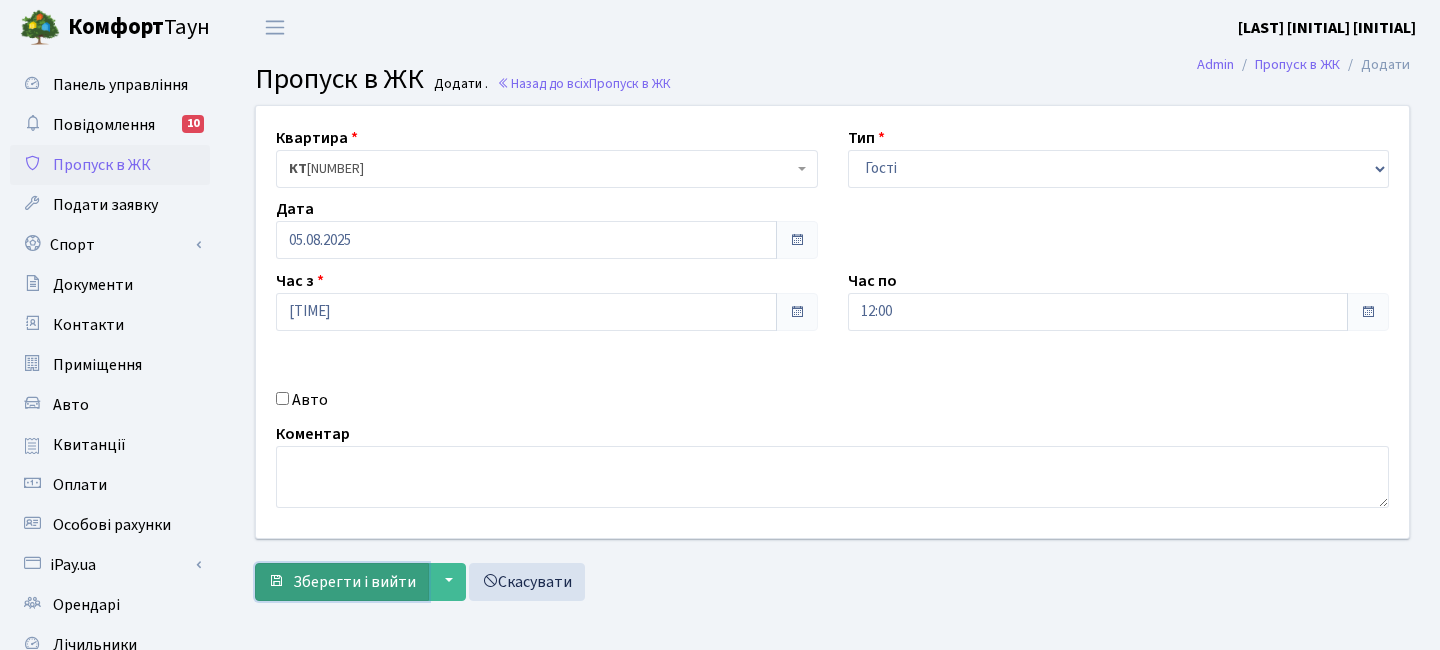 click on "Зберегти і вийти" at bounding box center [354, 582] 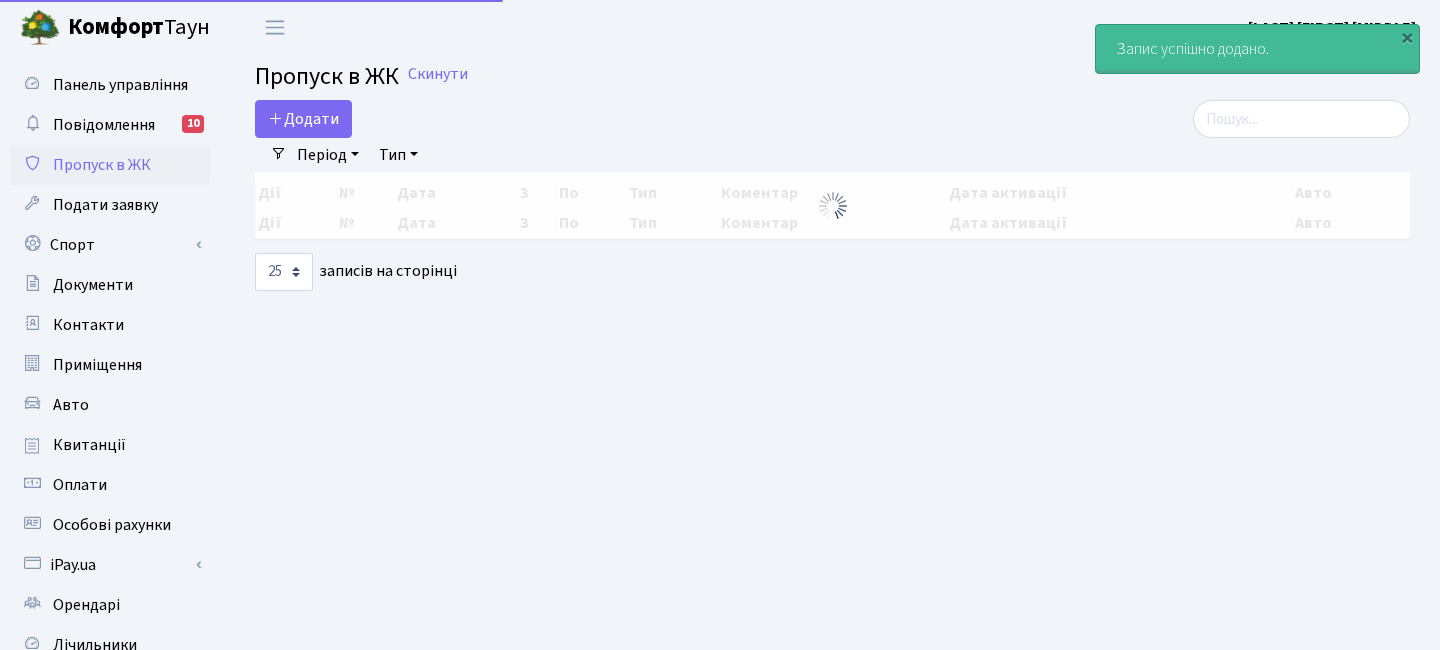 select on "25" 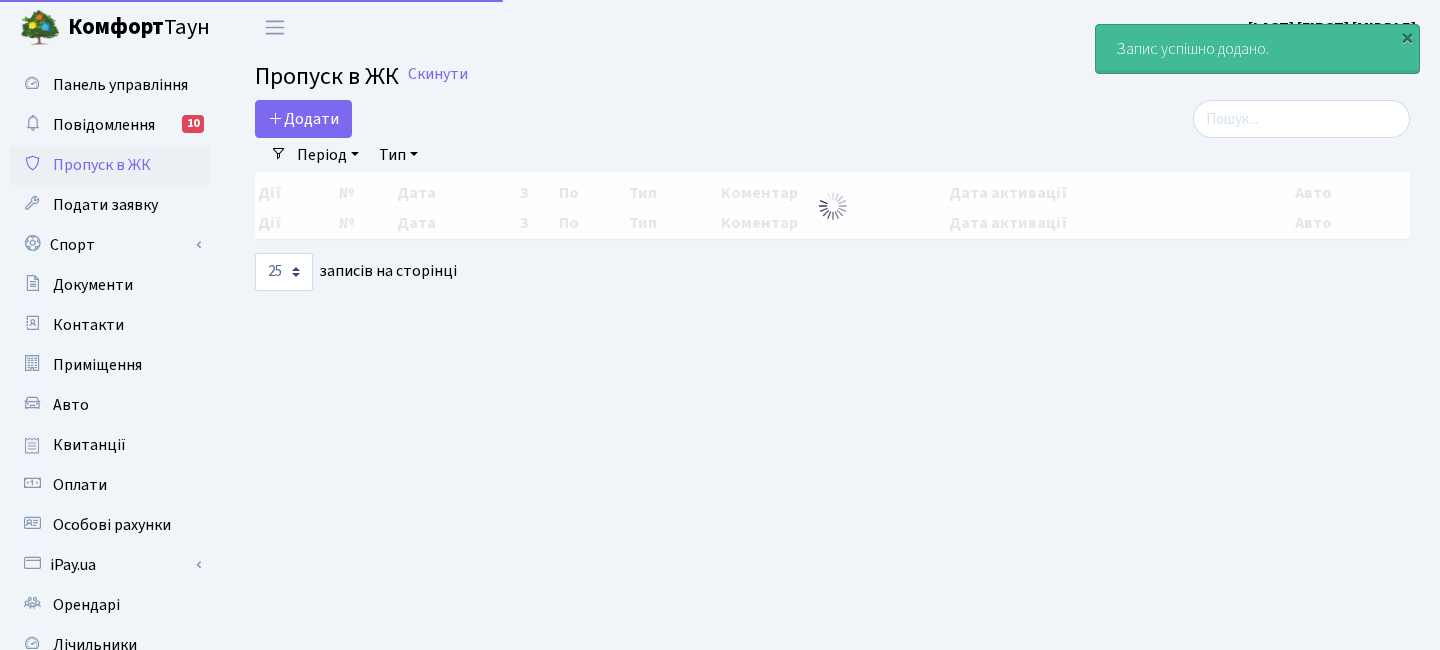 scroll, scrollTop: 0, scrollLeft: 0, axis: both 